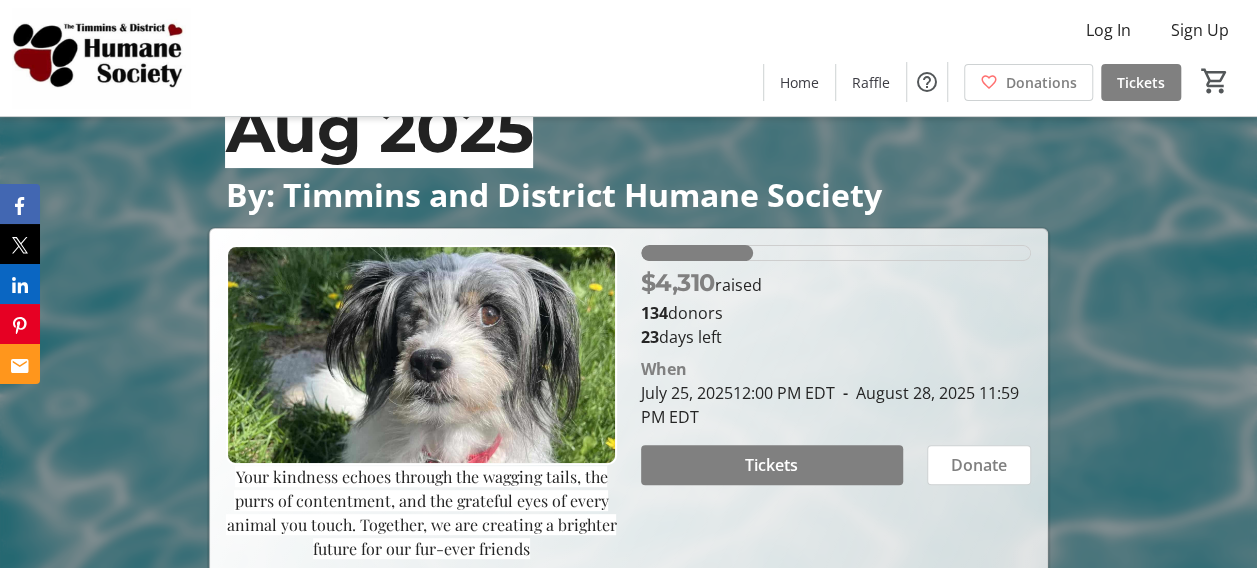 scroll, scrollTop: 100, scrollLeft: 0, axis: vertical 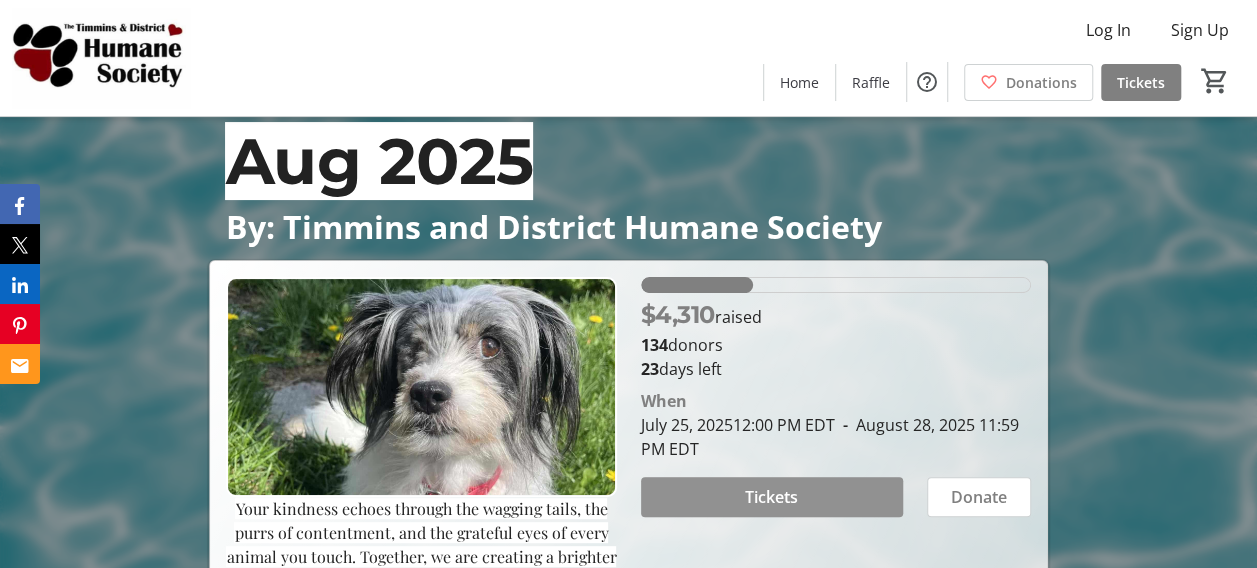 click on "Tickets" at bounding box center [771, 497] 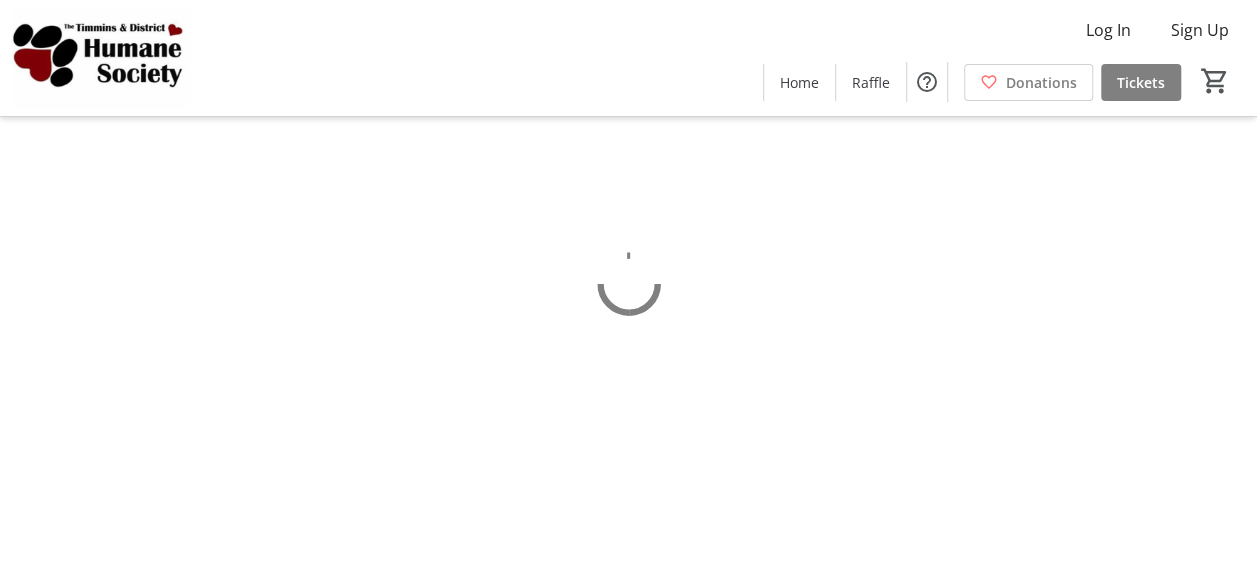 scroll, scrollTop: 0, scrollLeft: 0, axis: both 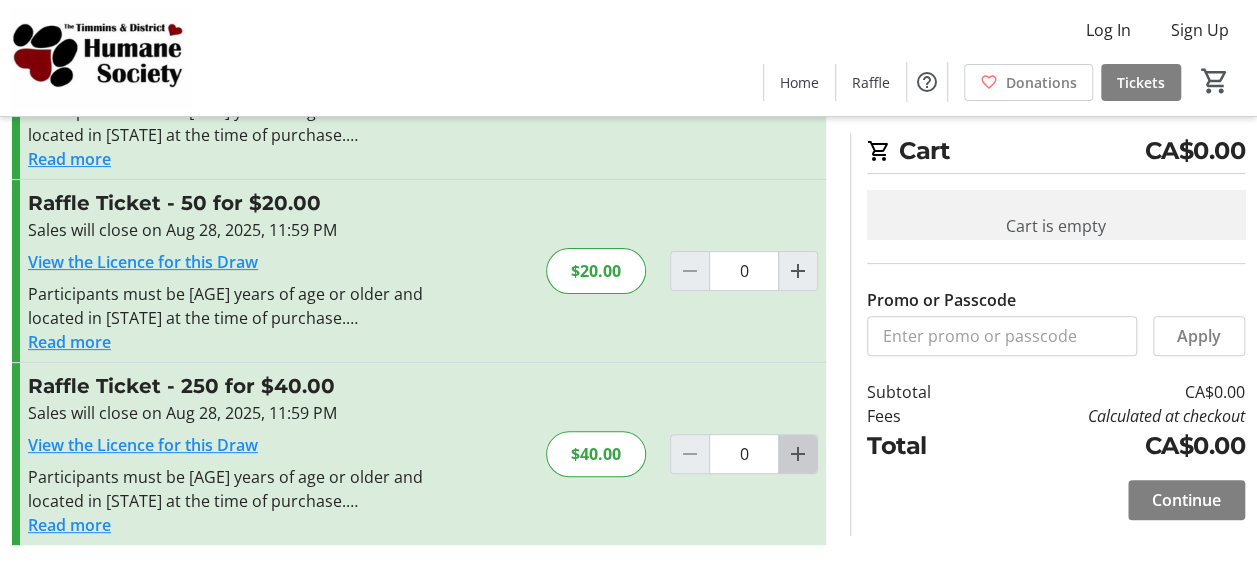 click 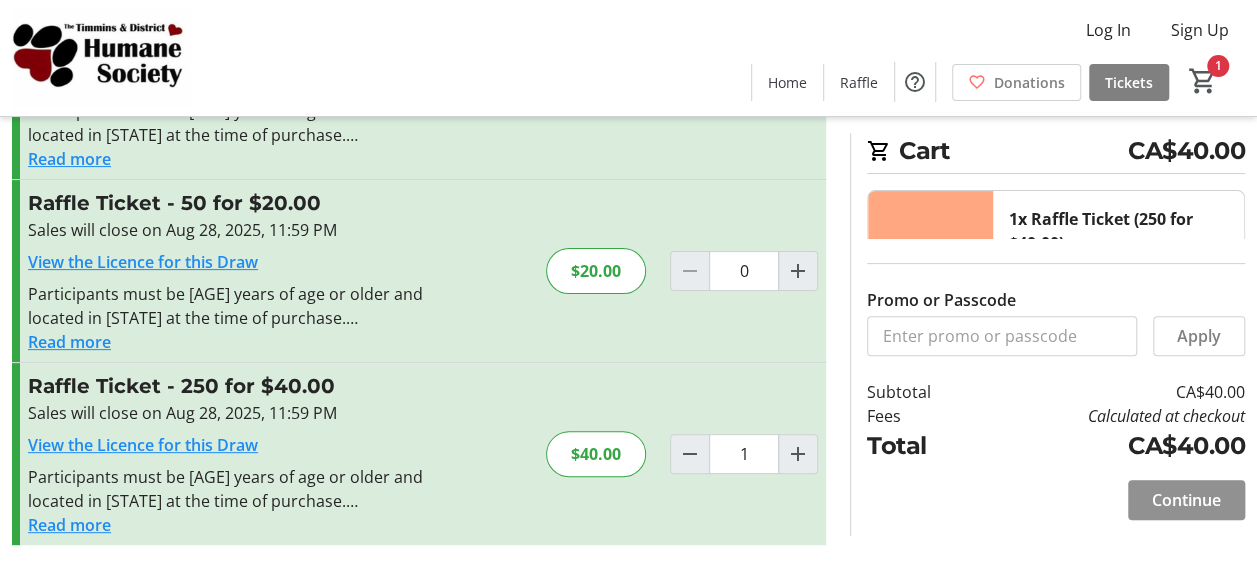 click on "Continue" 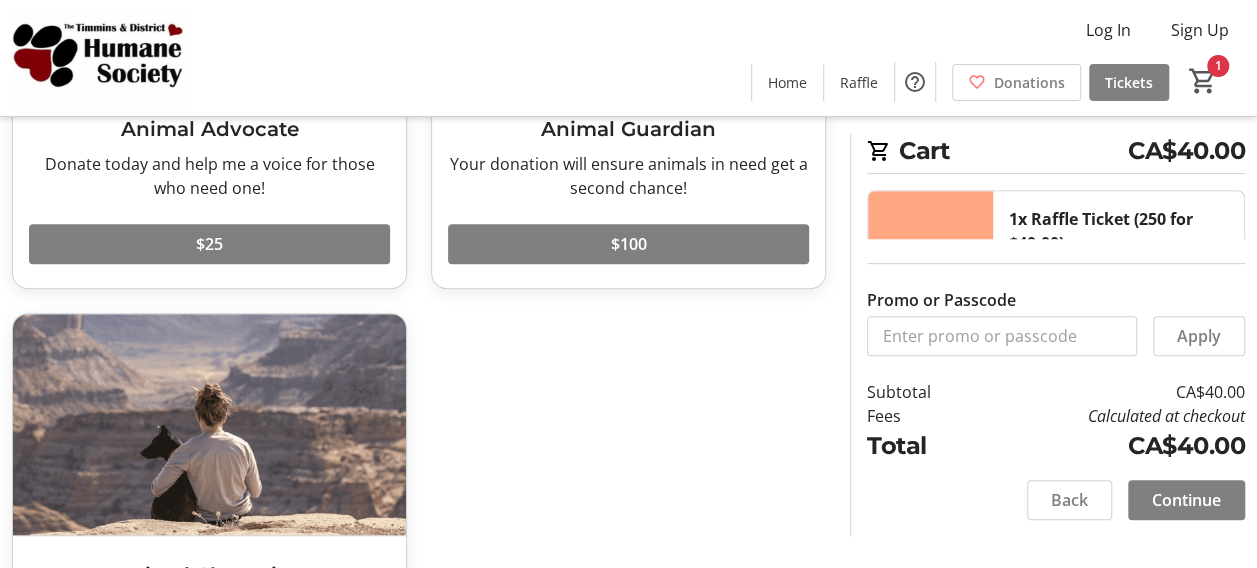 scroll, scrollTop: 400, scrollLeft: 0, axis: vertical 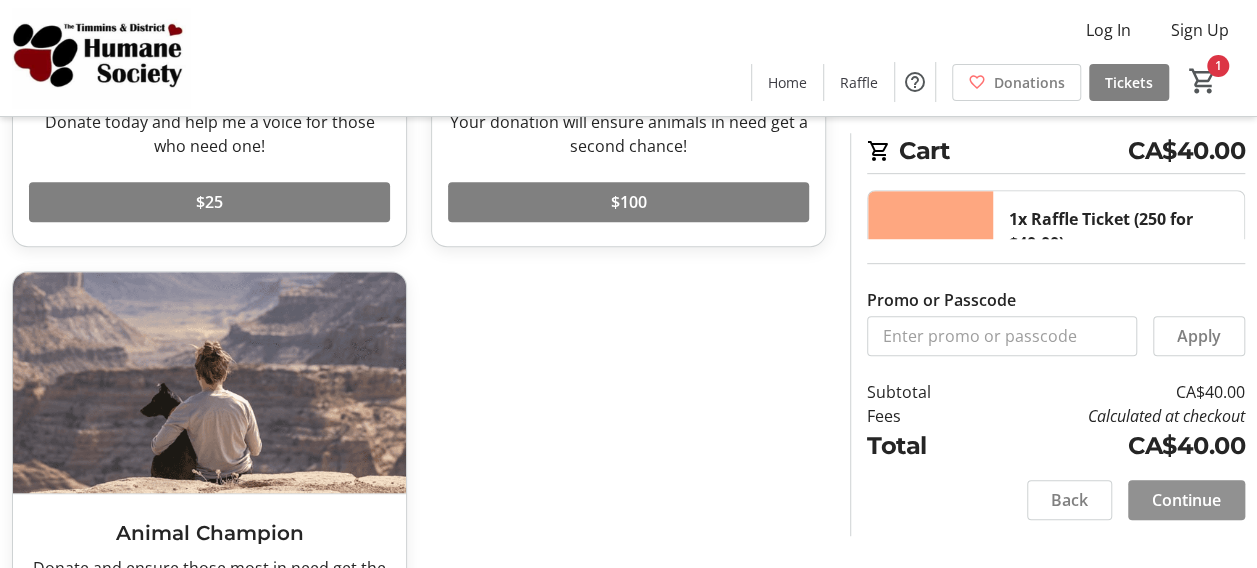 click on "Continue" 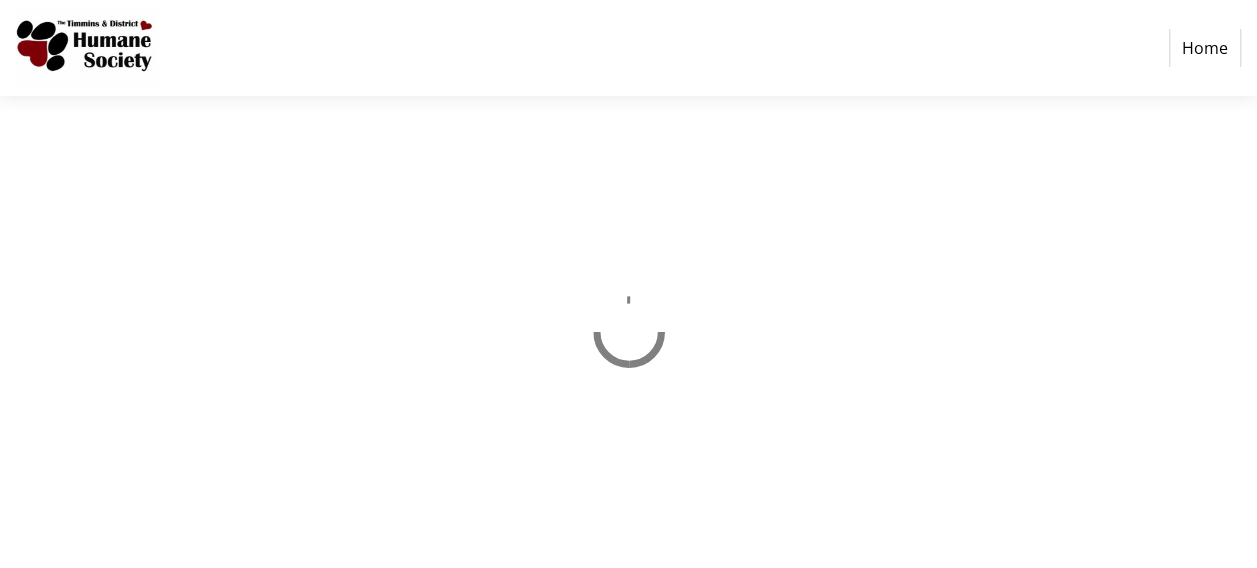 scroll, scrollTop: 0, scrollLeft: 0, axis: both 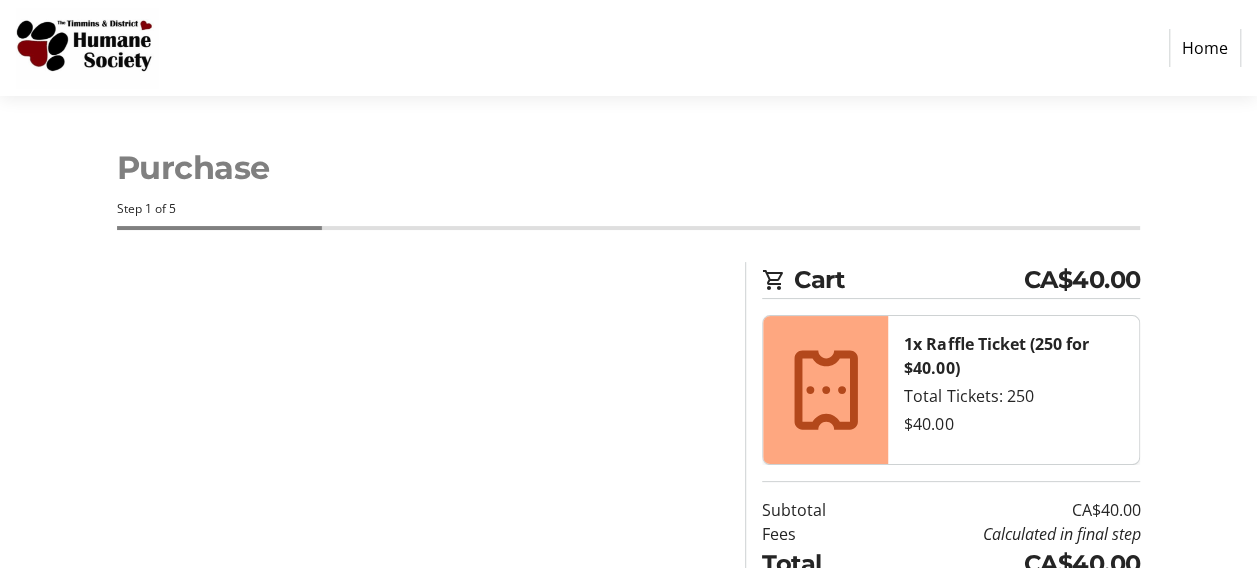 select on "CA" 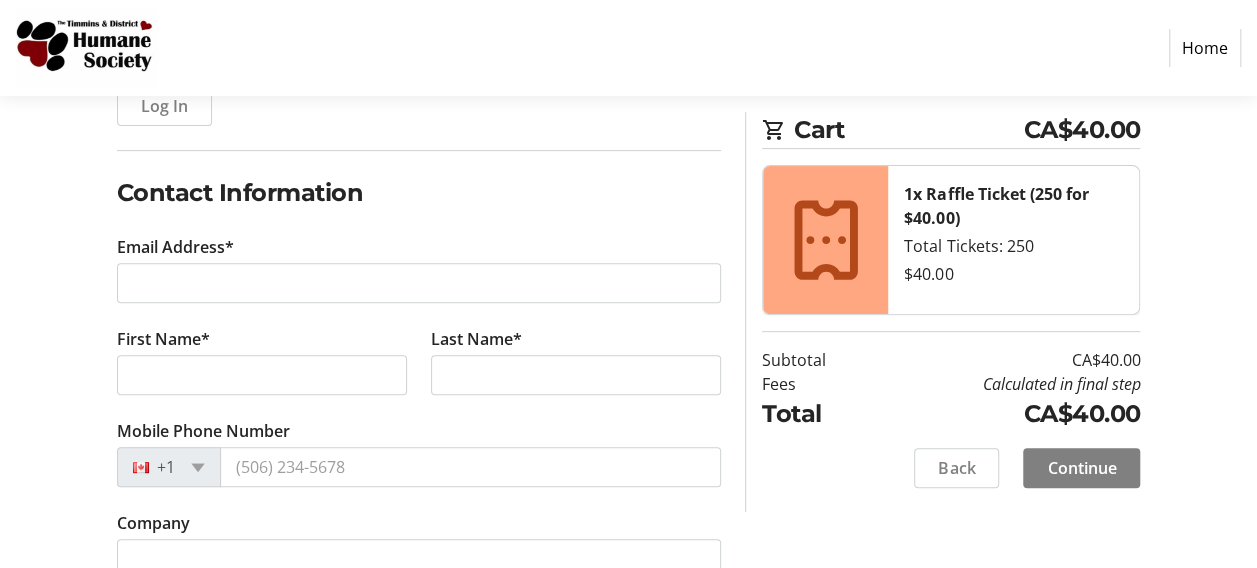 scroll, scrollTop: 300, scrollLeft: 0, axis: vertical 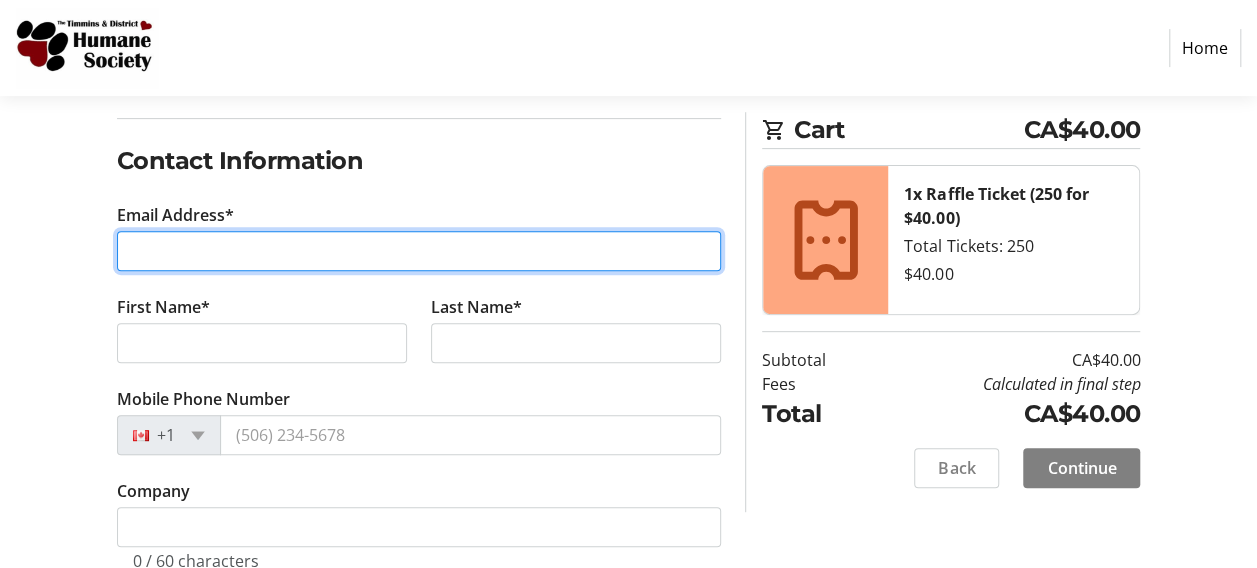 click on "Email Address*" at bounding box center [419, 251] 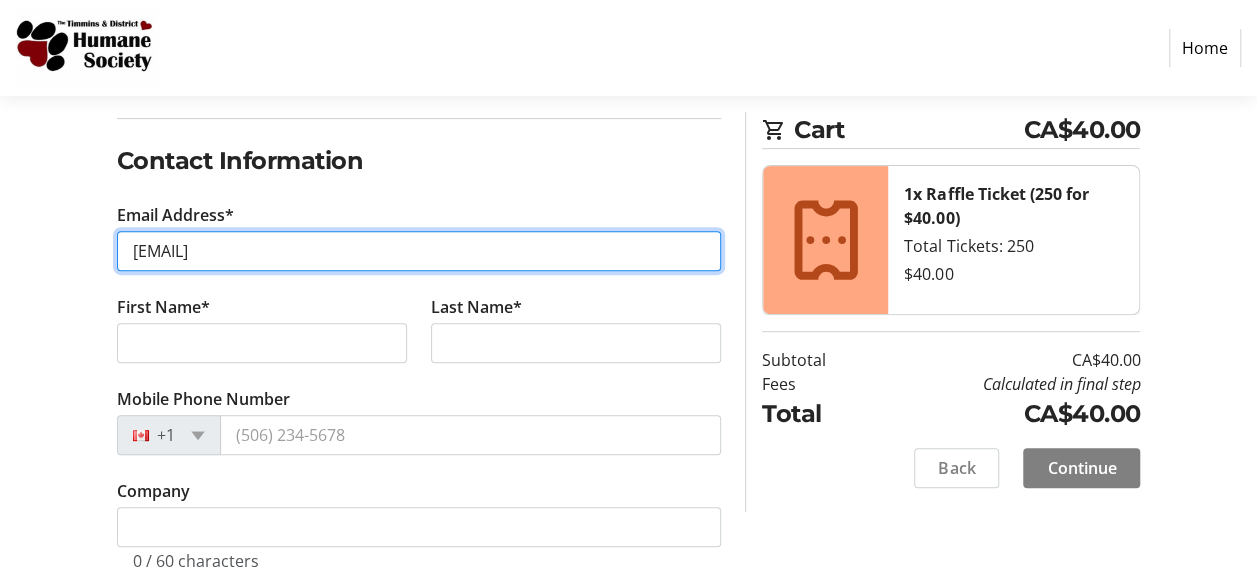 type on "[EMAIL]" 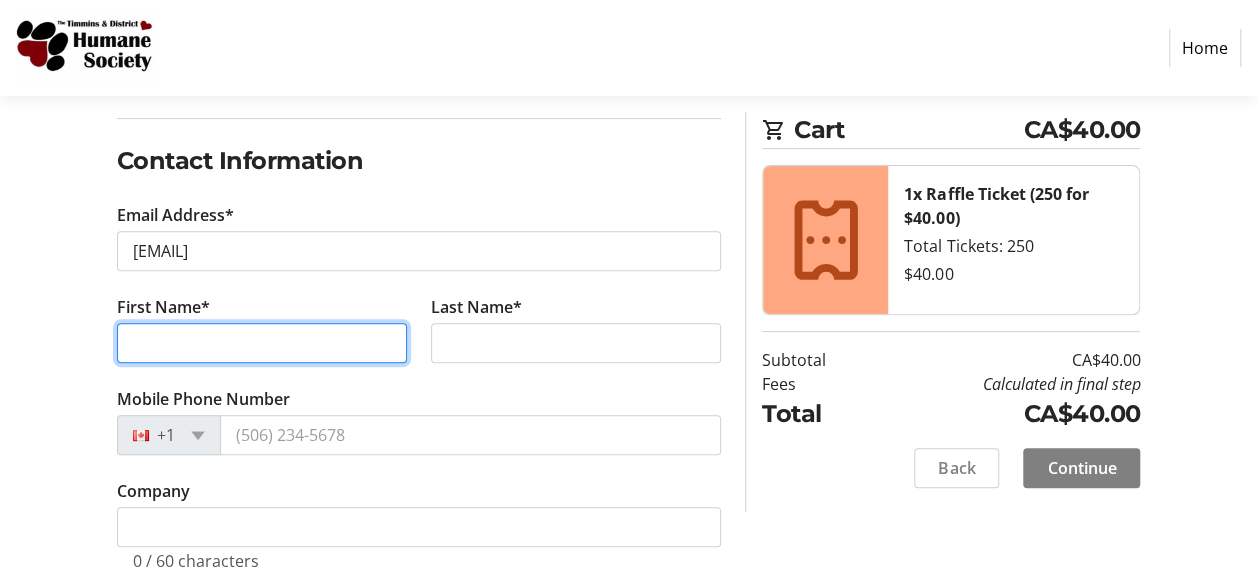 click on "First Name*" at bounding box center (262, 343) 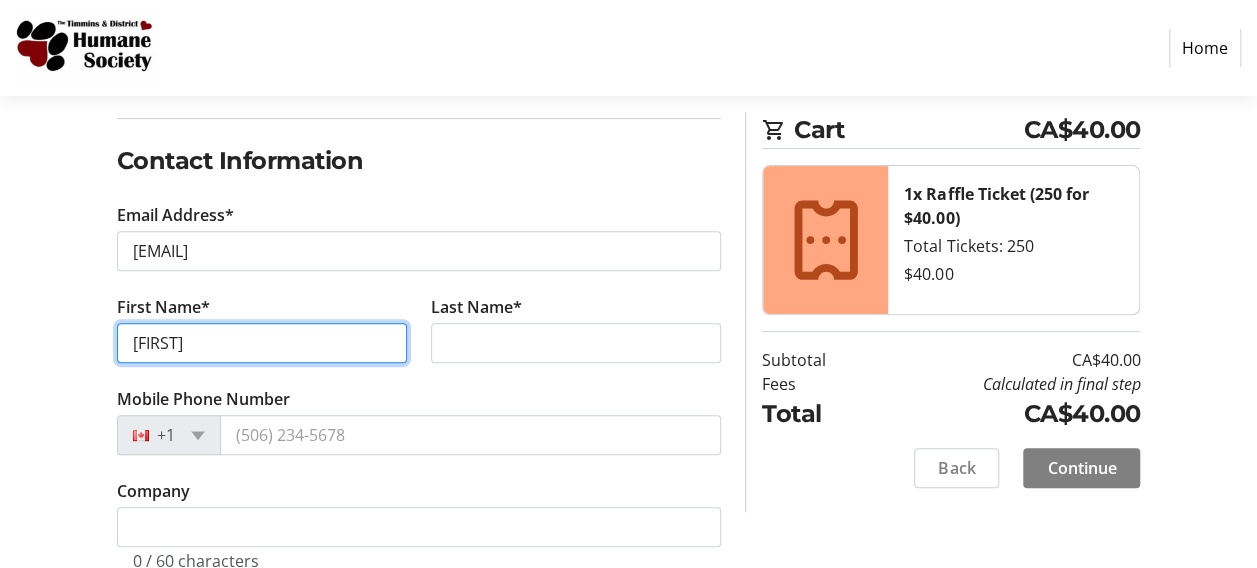 type on "[FIRST]" 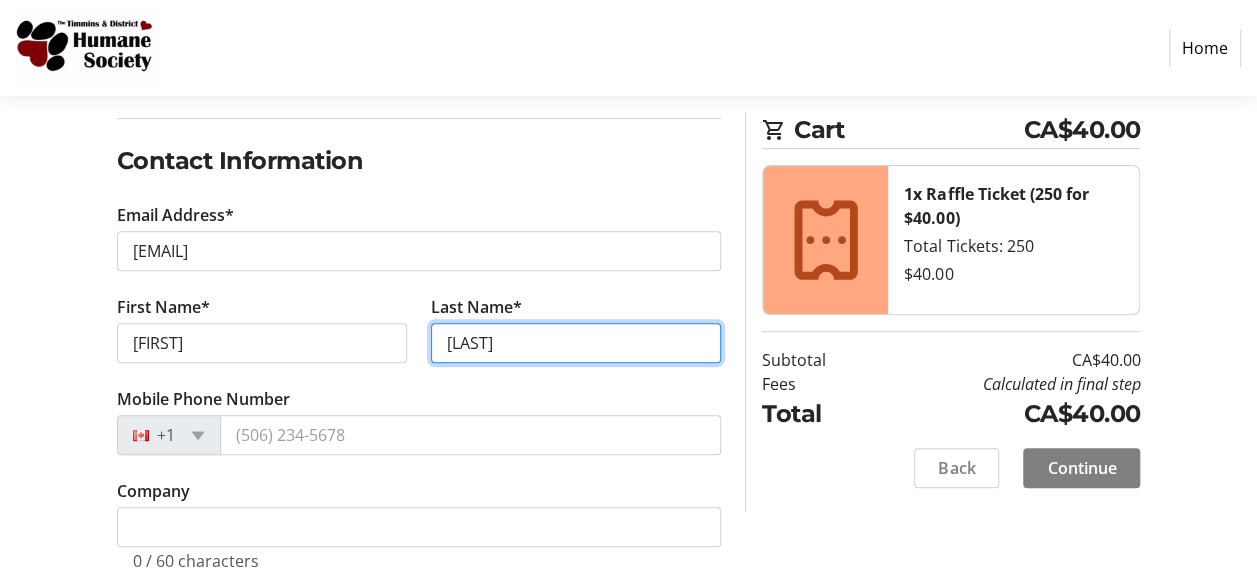 type on "[LAST]" 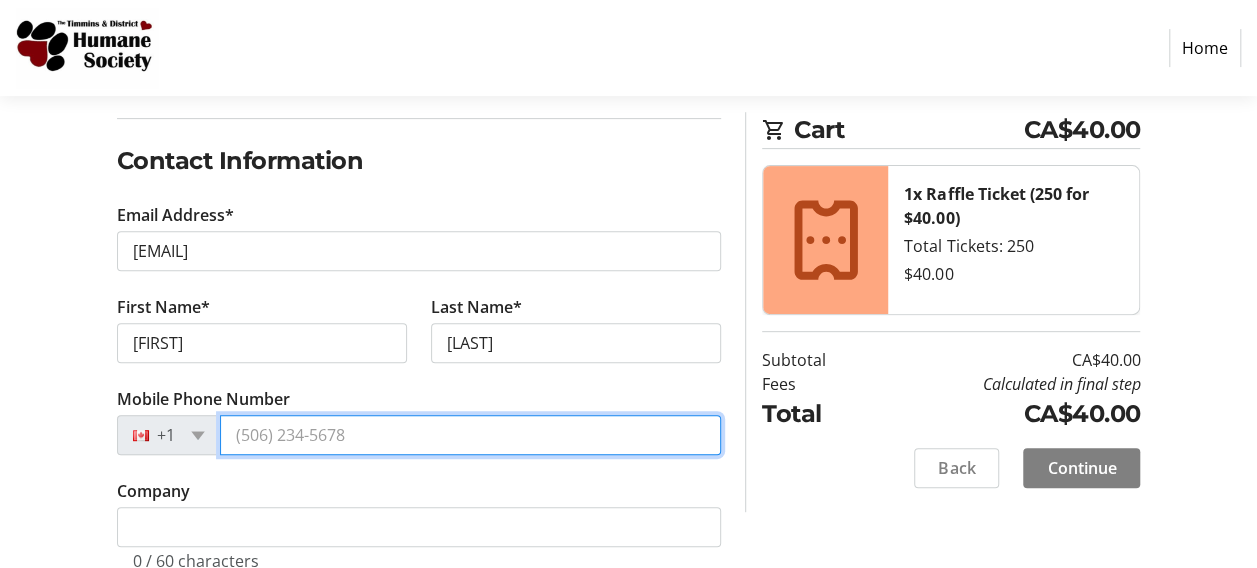click on "Mobile Phone Number" at bounding box center [471, 435] 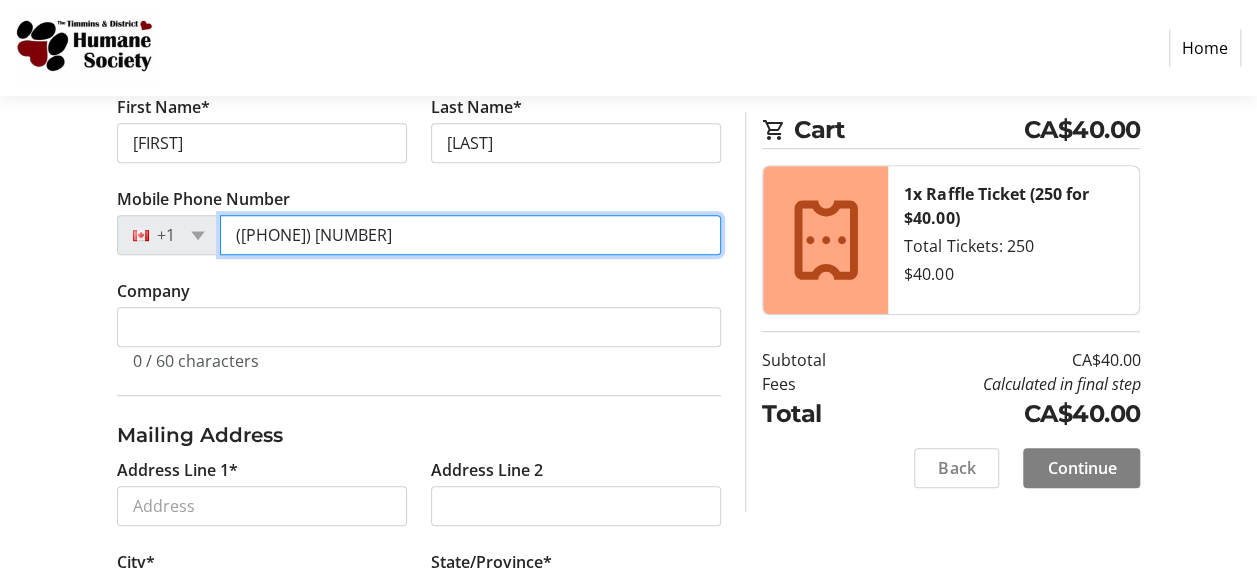 scroll, scrollTop: 600, scrollLeft: 0, axis: vertical 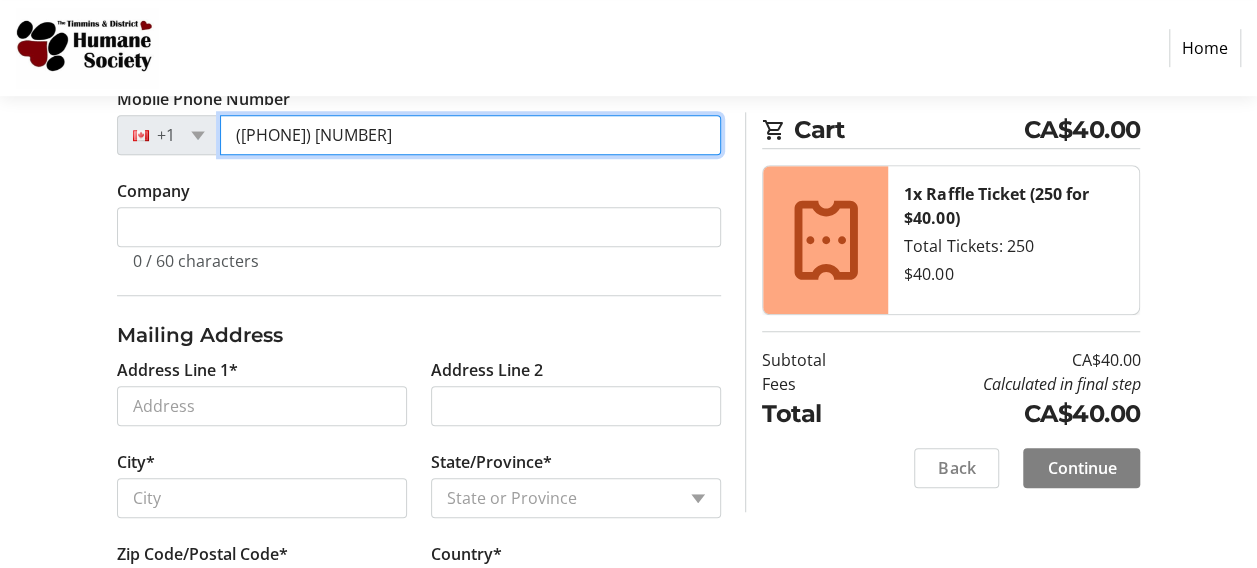 type on "([PHONE]) [NUMBER]" 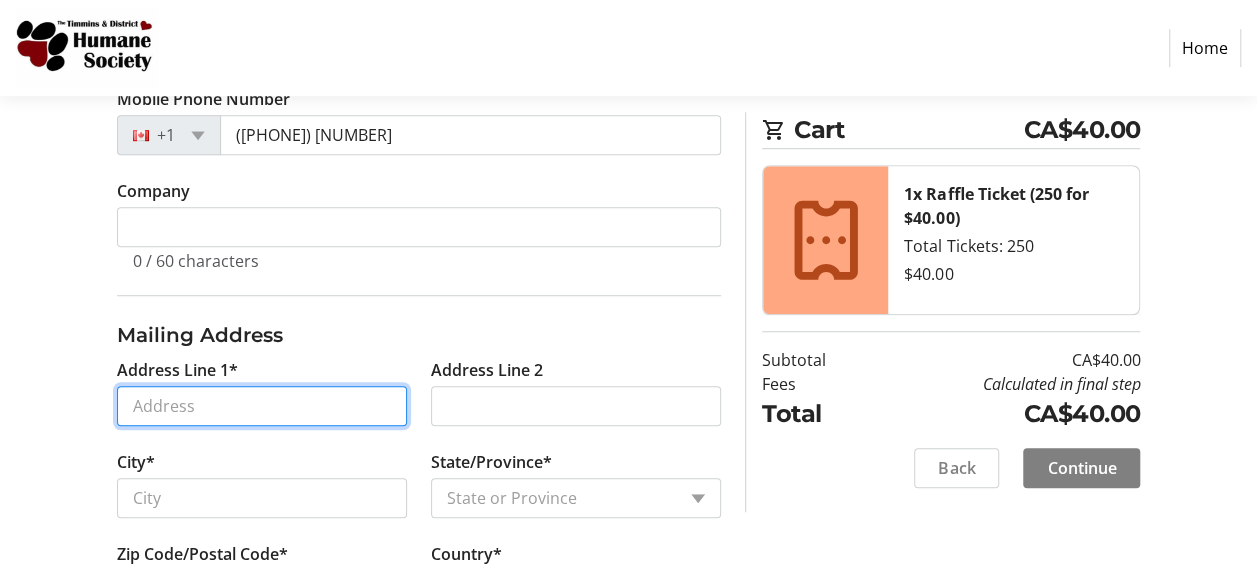click on "Address Line 1*" at bounding box center [262, 406] 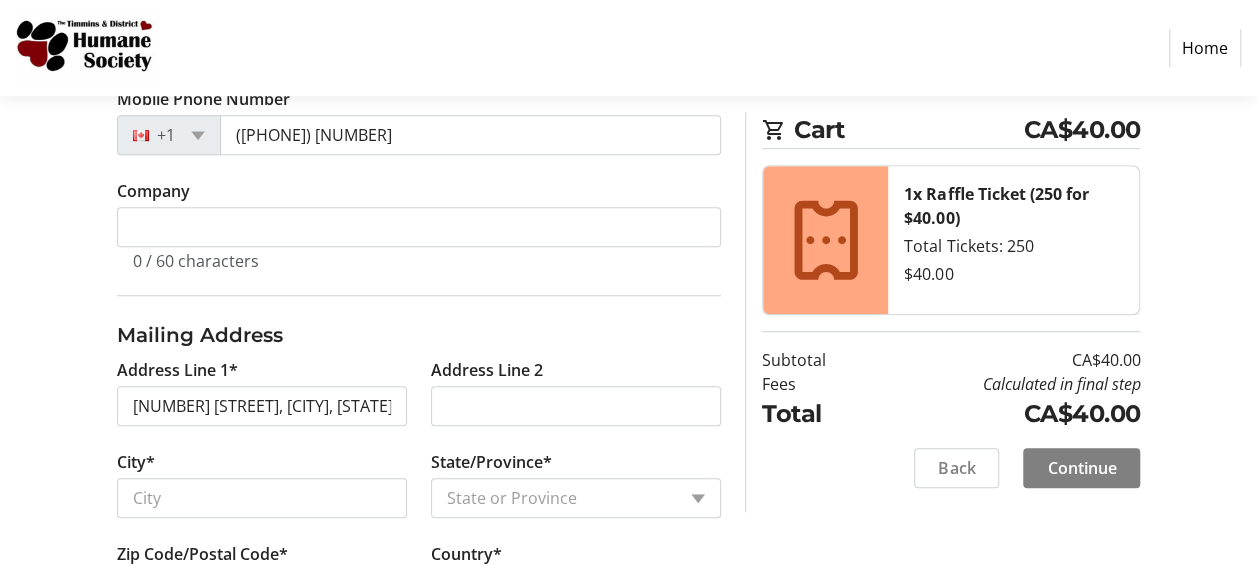 type on "[NUMBER] [STREET]" 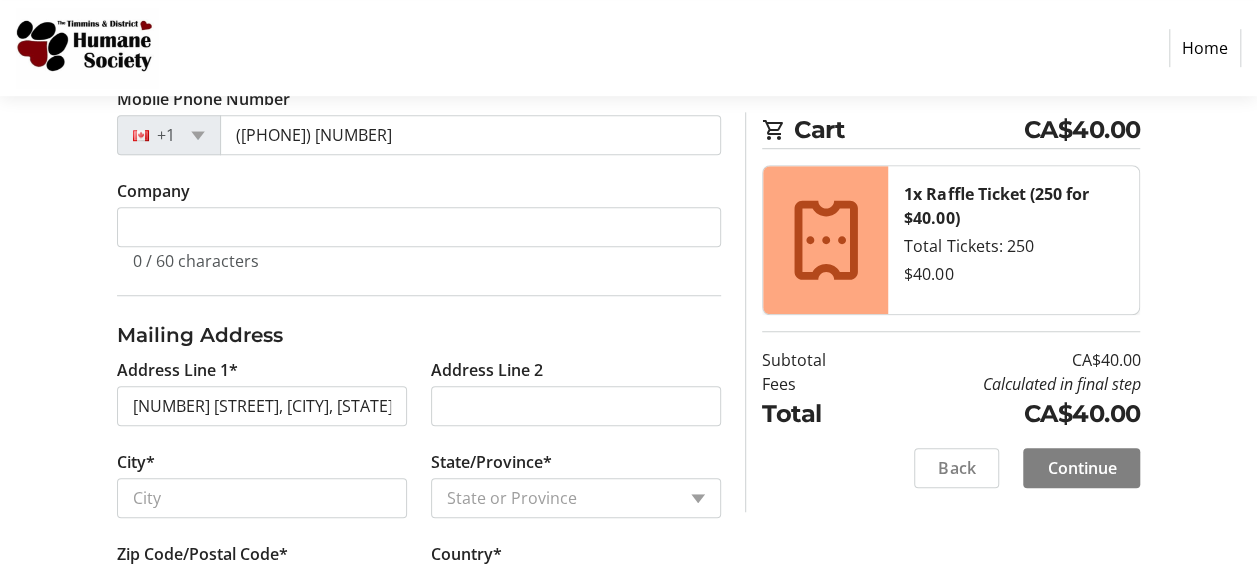 type on "Timmins" 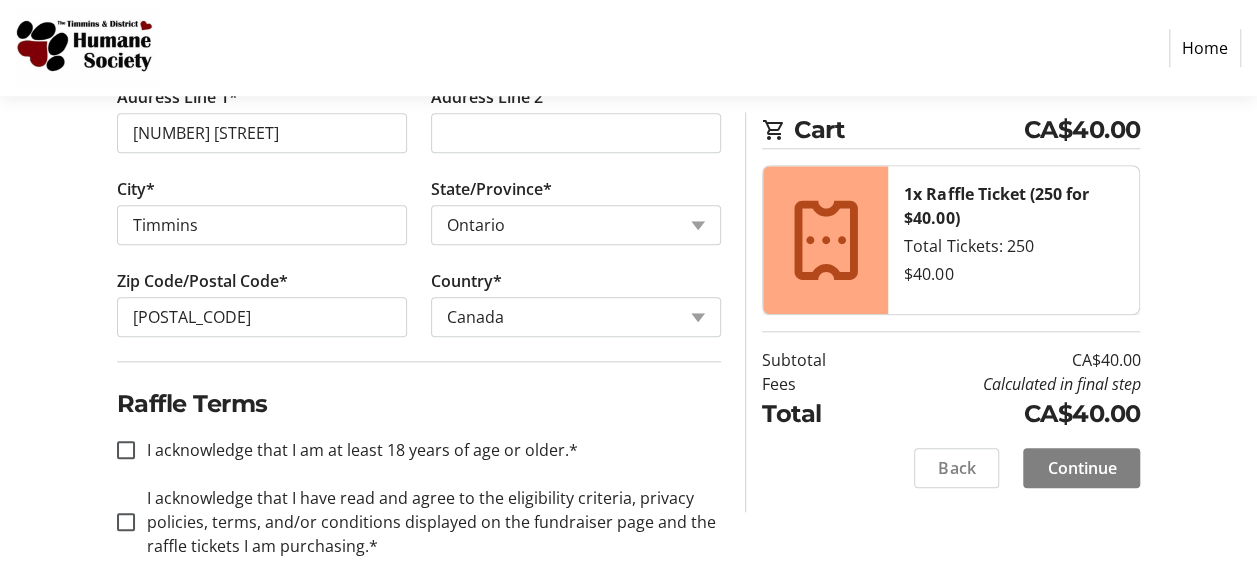 scroll, scrollTop: 900, scrollLeft: 0, axis: vertical 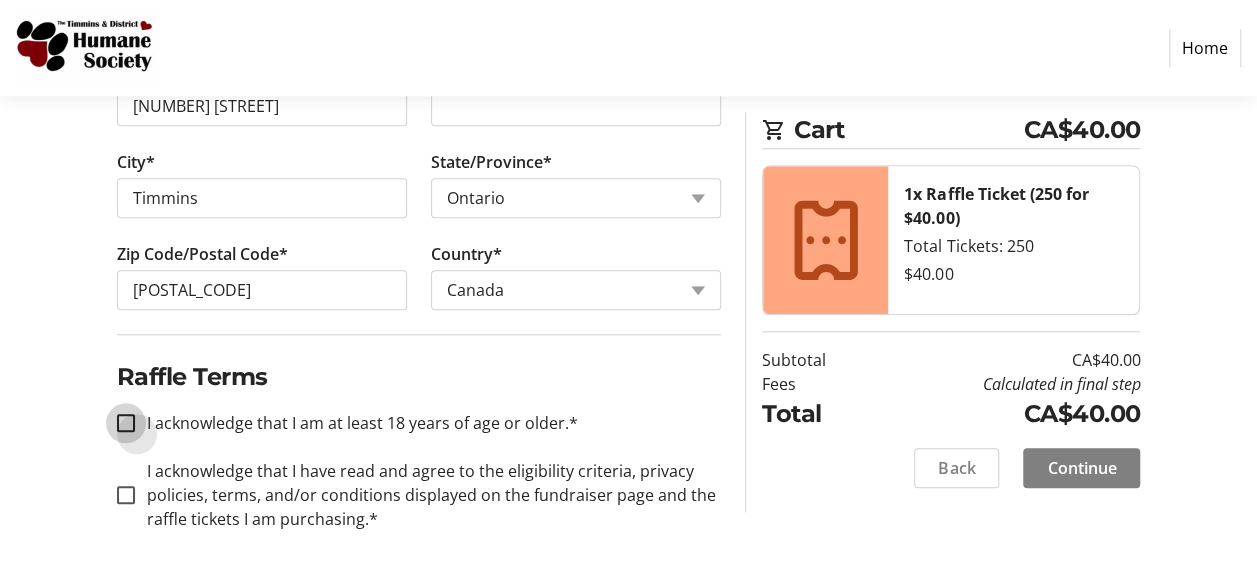 click on "I acknowledge that I am at least 18 years of age or older.*" at bounding box center [126, 423] 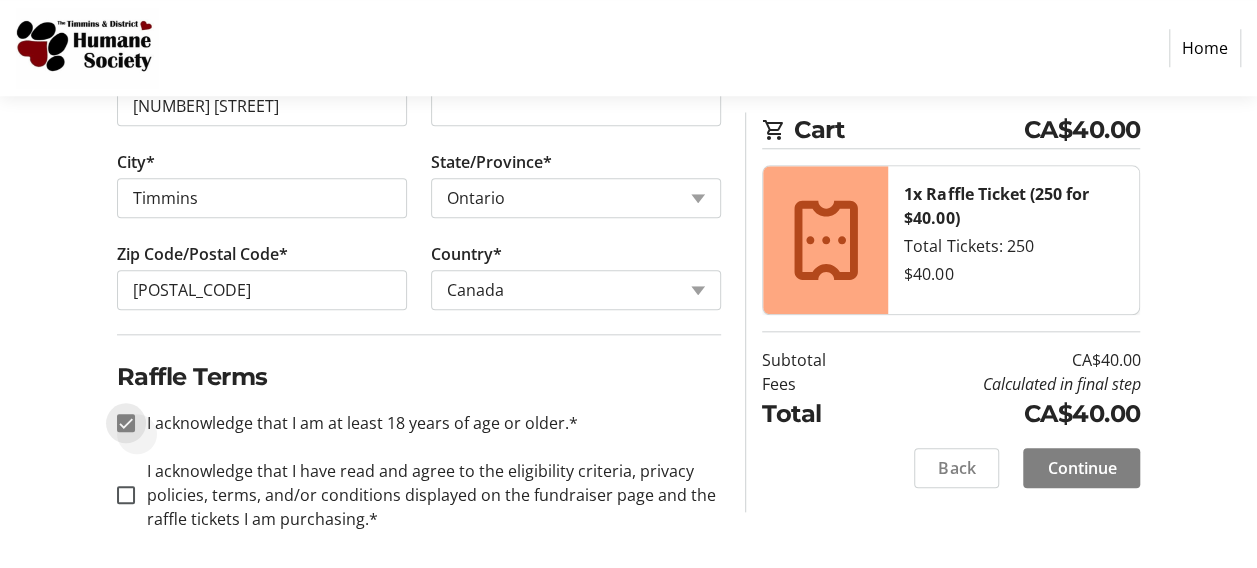 checkbox on "true" 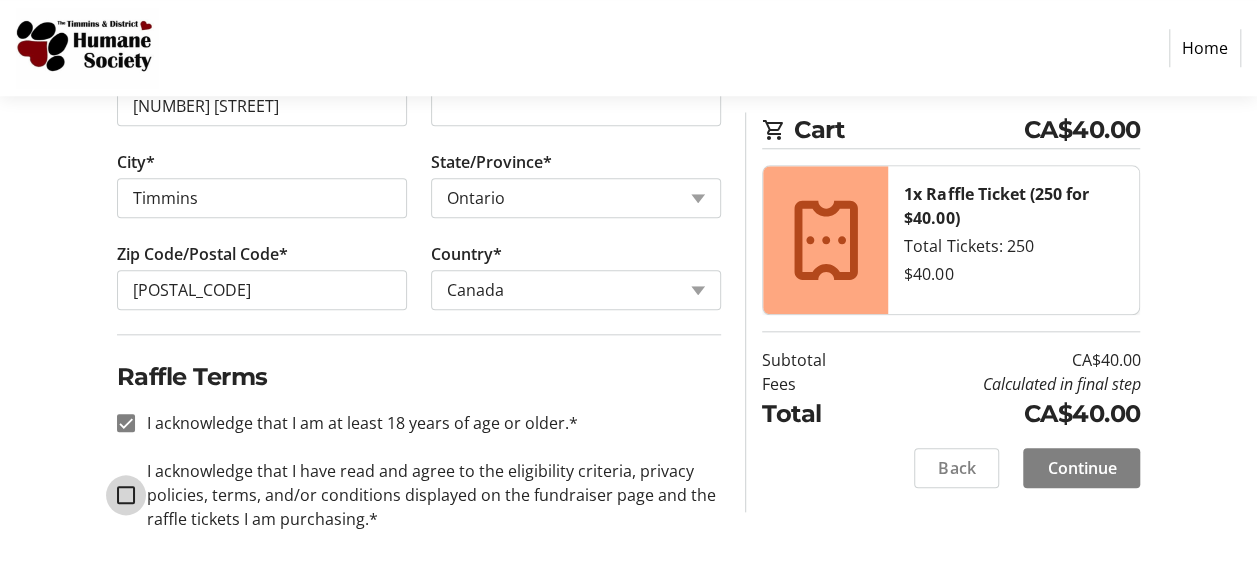click on "I acknowledge that I have read and agree to the eligibility criteria, privacy policies, terms,
and/or conditions displayed on the fundraiser page and the raffle tickets I am purchasing.*" at bounding box center (126, 495) 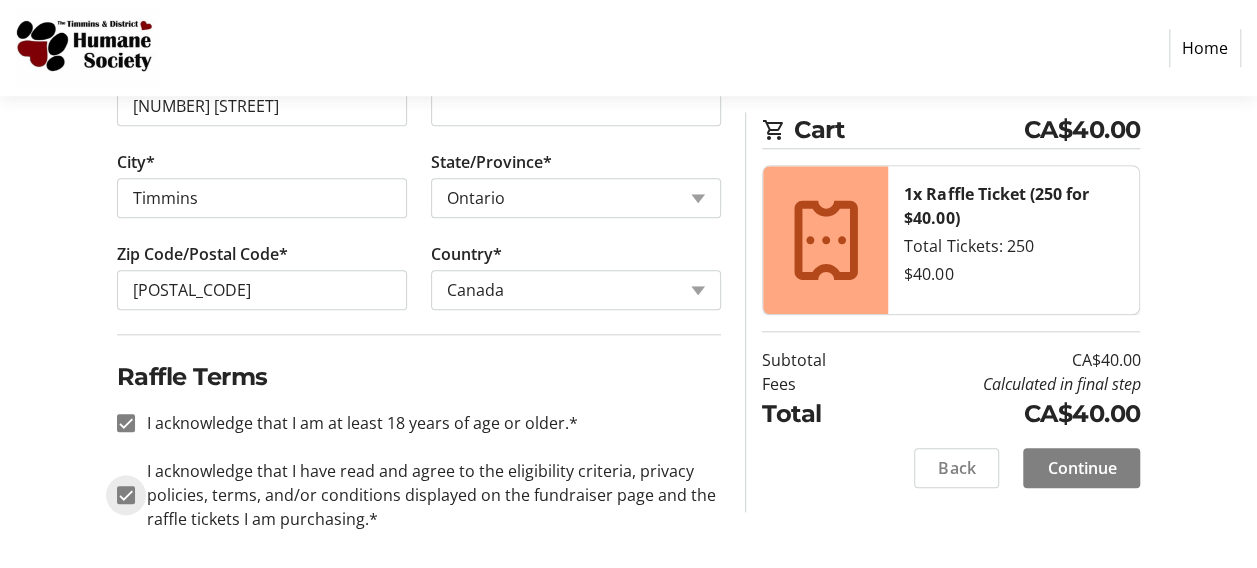 checkbox on "true" 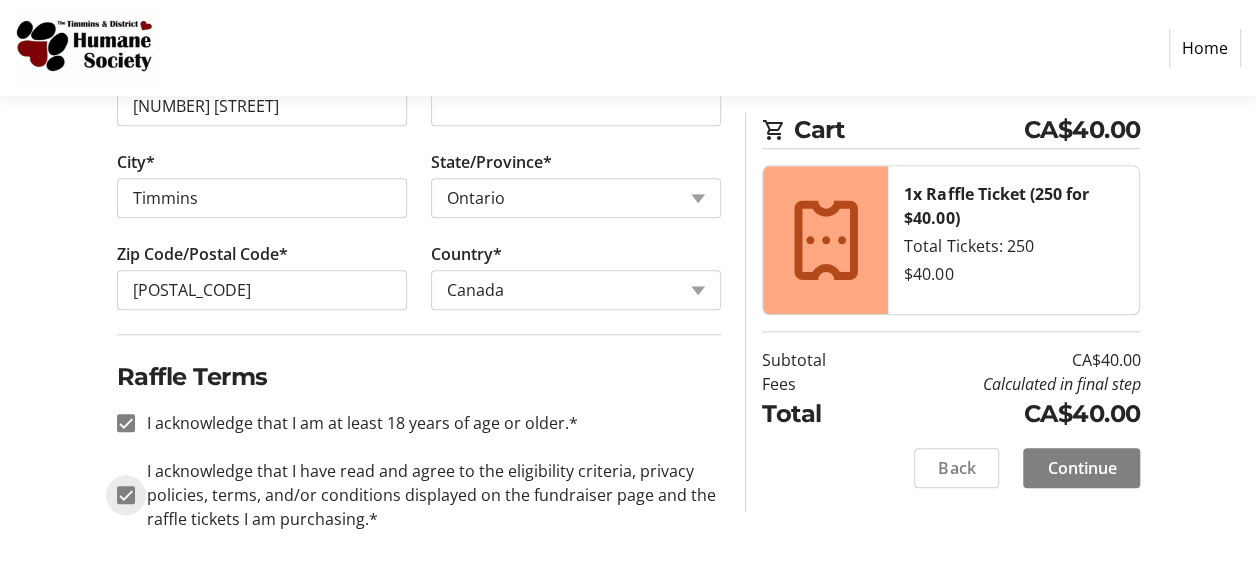 scroll, scrollTop: 905, scrollLeft: 0, axis: vertical 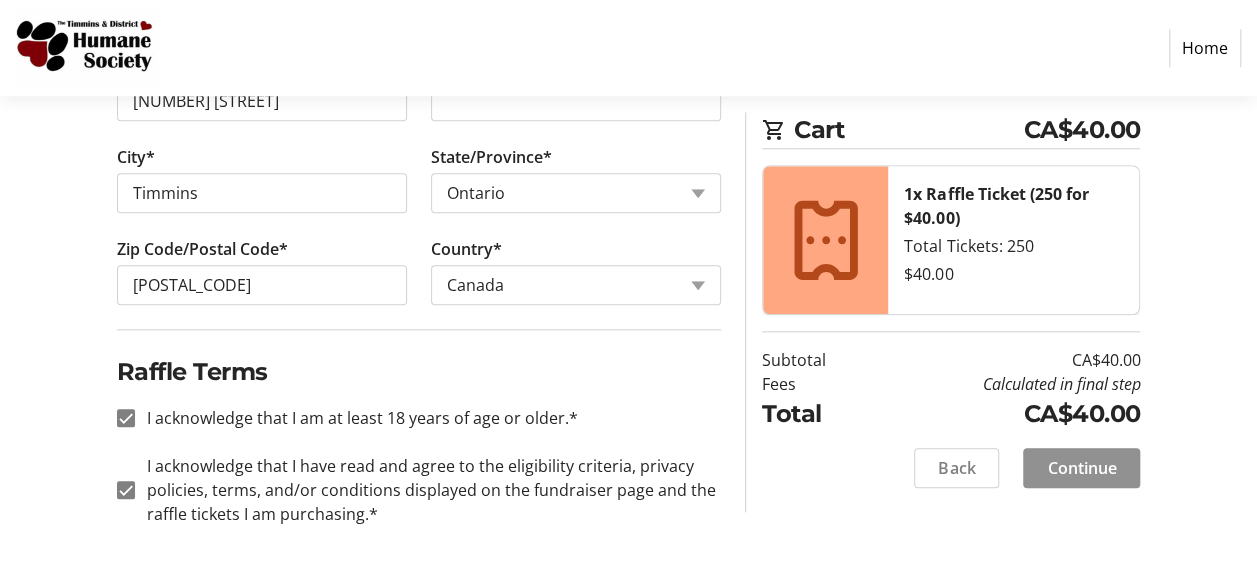 click on "Continue" 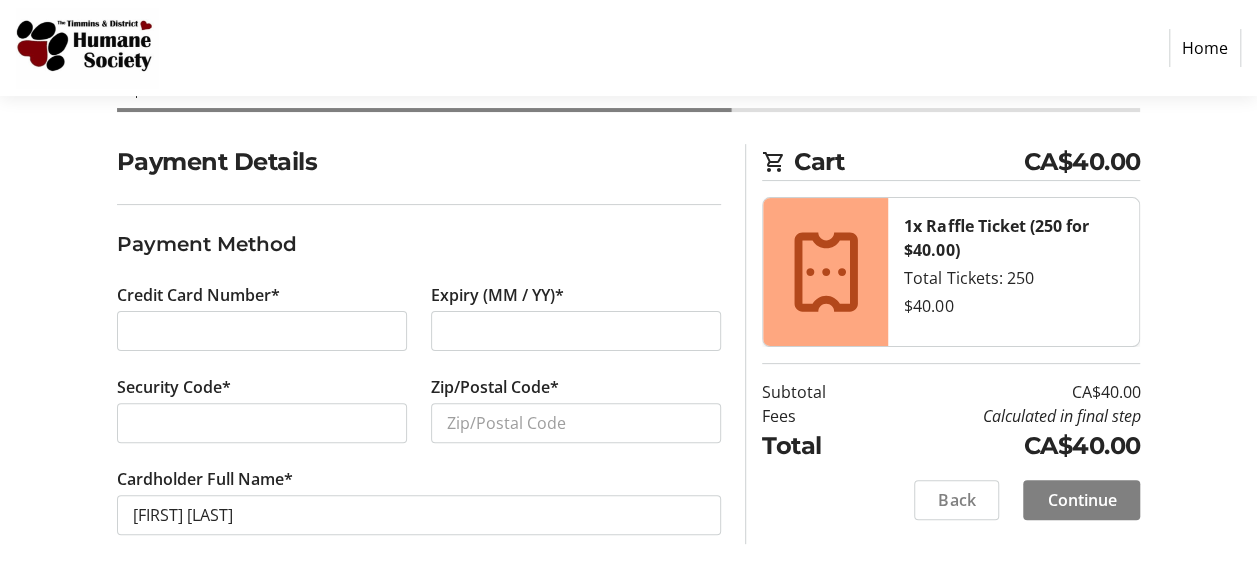 scroll, scrollTop: 130, scrollLeft: 0, axis: vertical 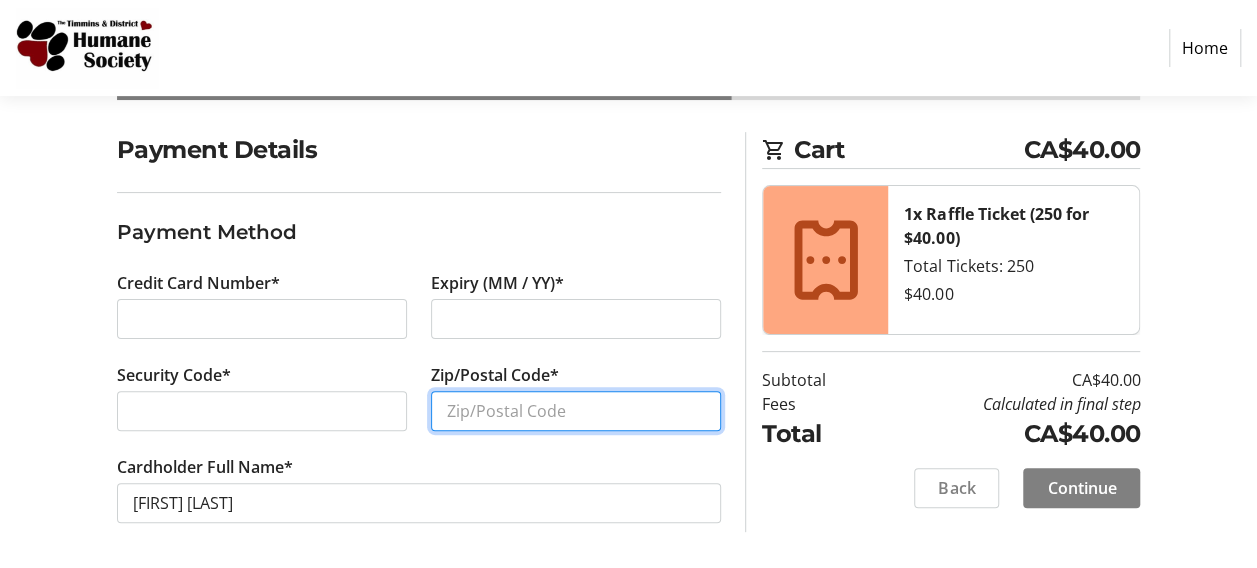 click on "Zip/Postal Code*" at bounding box center (576, 411) 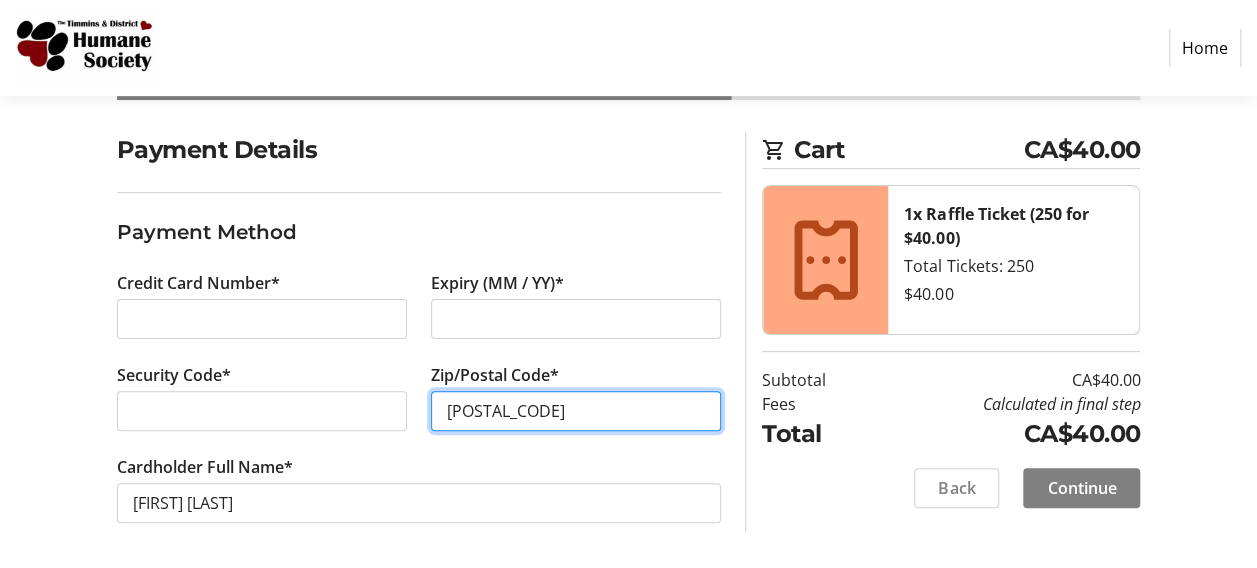 type on "[POSTAL_CODE]" 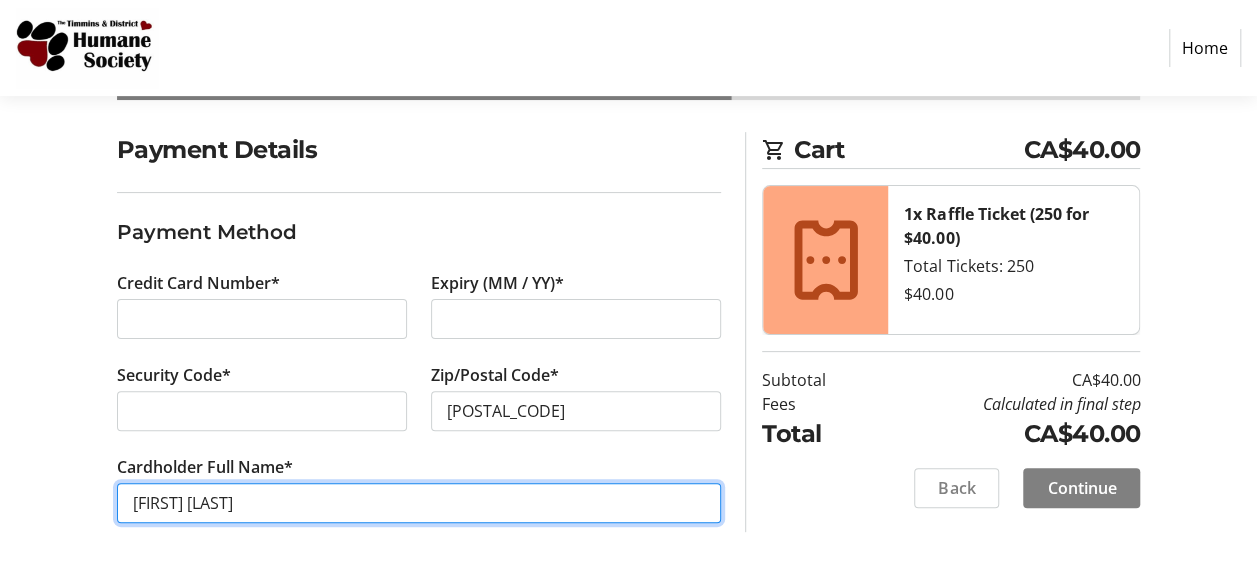 click on "[FIRST] [LAST]" at bounding box center [419, 503] 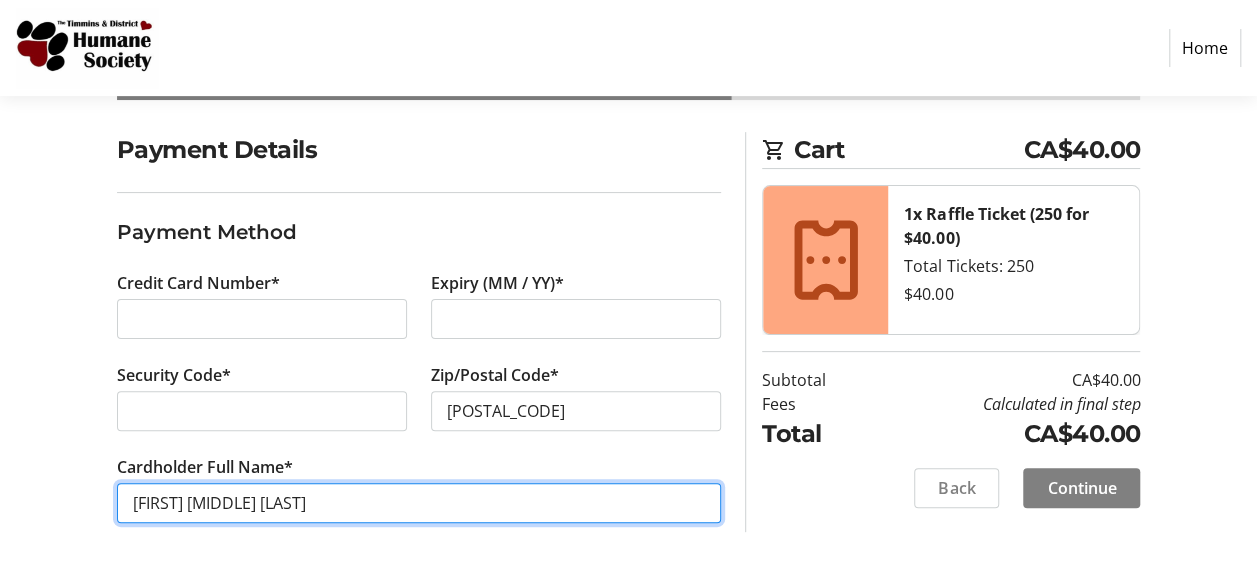click on "[FIRST] [MIDDLE] [LAST]" at bounding box center (419, 503) 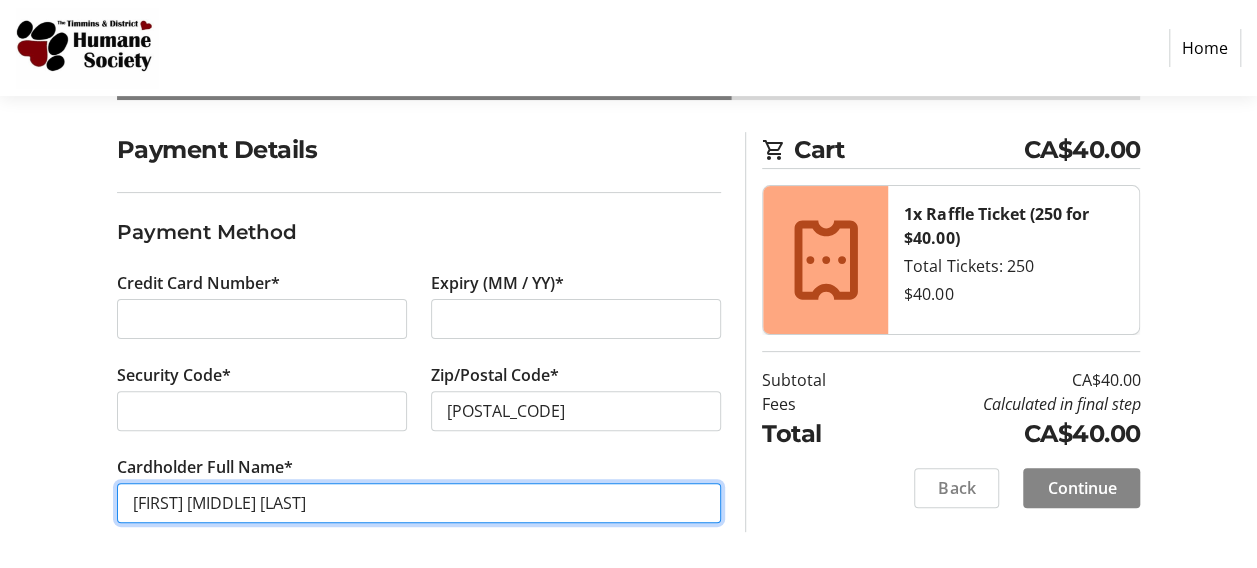 type on "[FIRST] [MIDDLE] [LAST]" 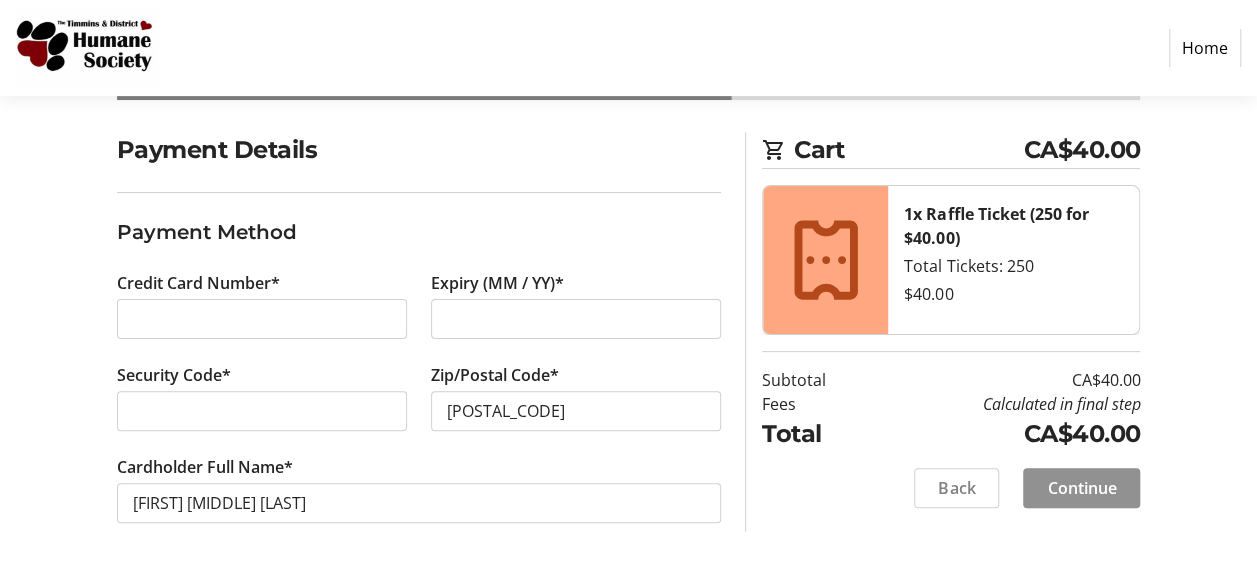 click on "Continue" 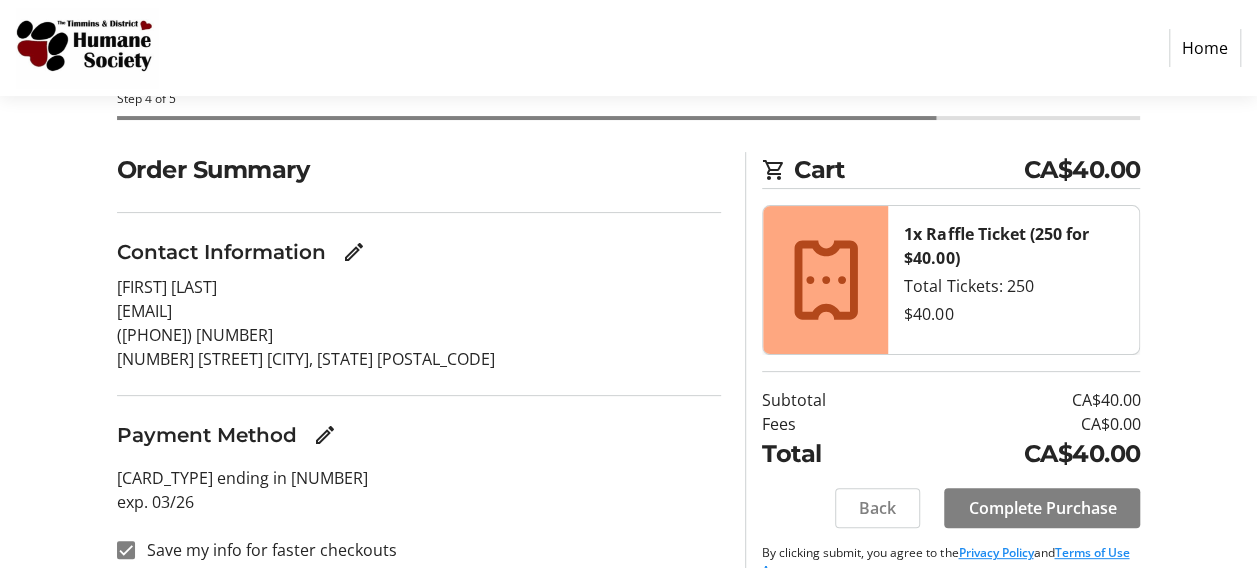 scroll, scrollTop: 144, scrollLeft: 0, axis: vertical 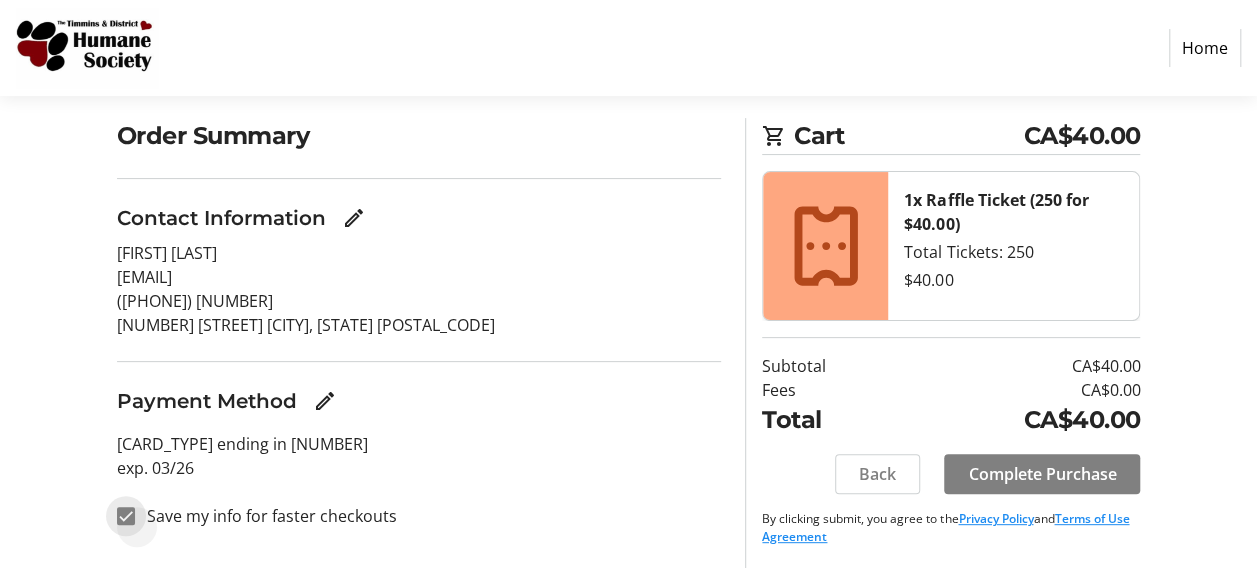 click on "Save my info for faster checkouts" at bounding box center [126, 516] 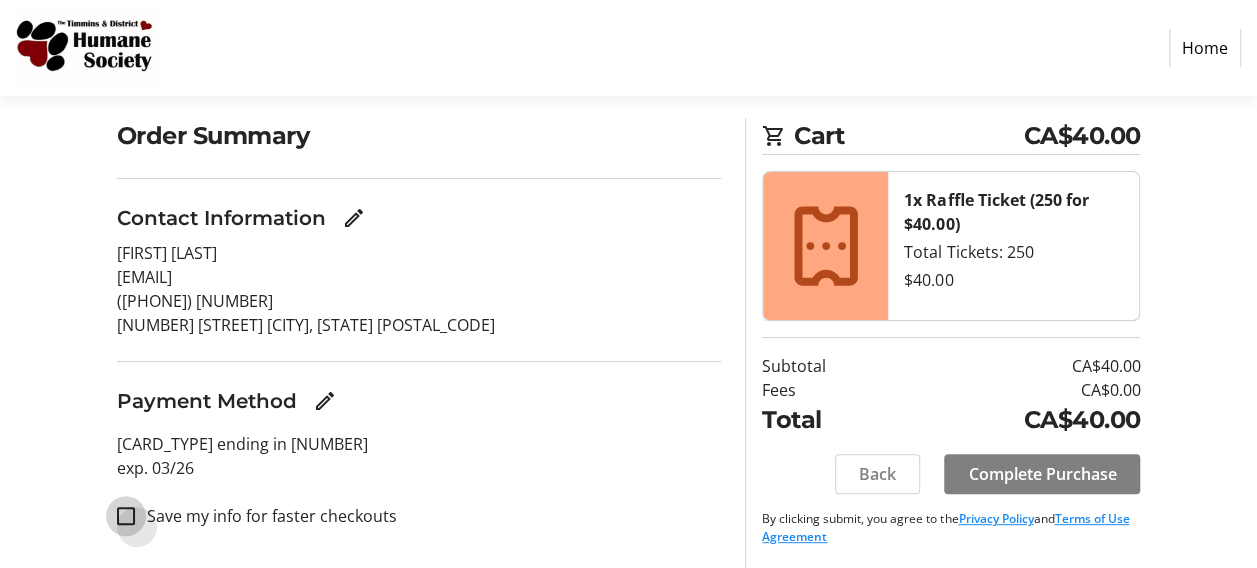 checkbox on "false" 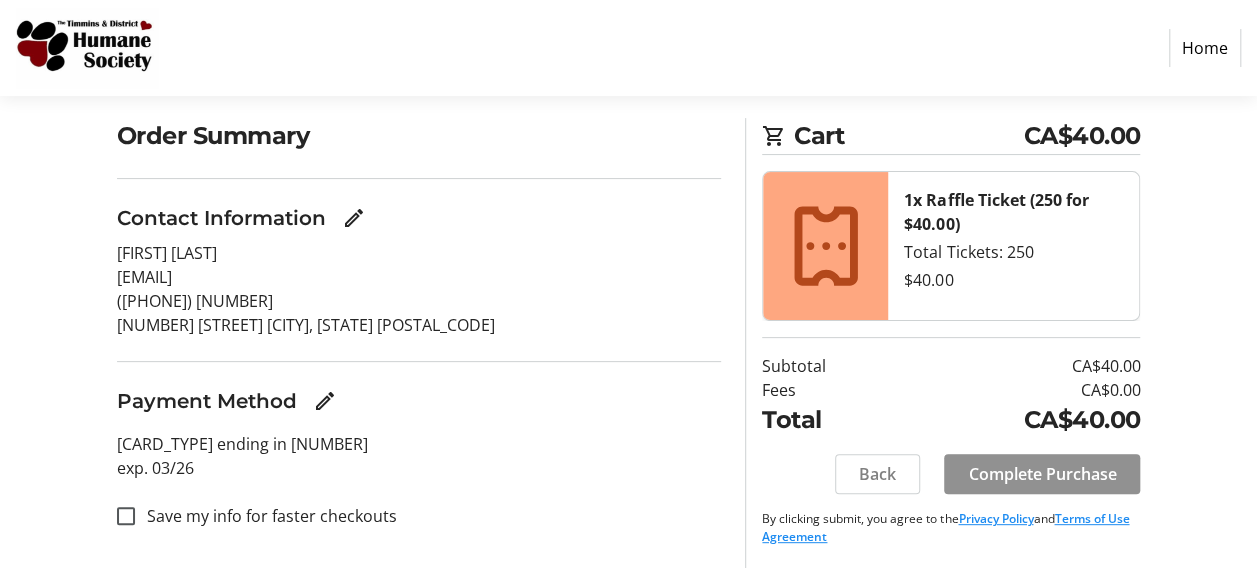 click on "Complete Purchase" 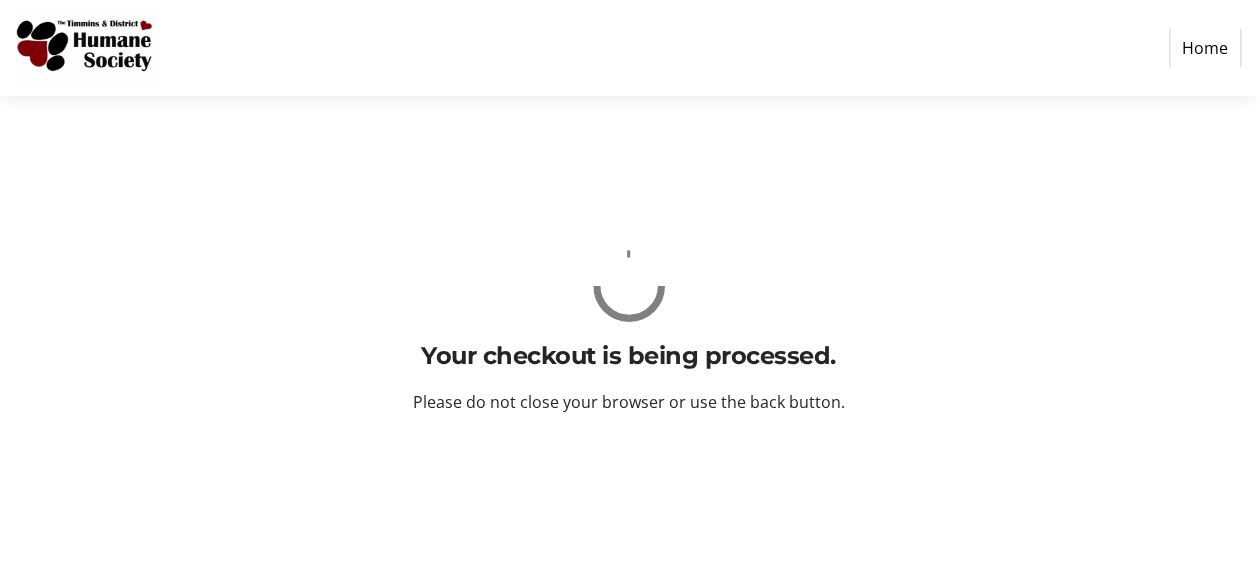scroll, scrollTop: 0, scrollLeft: 0, axis: both 